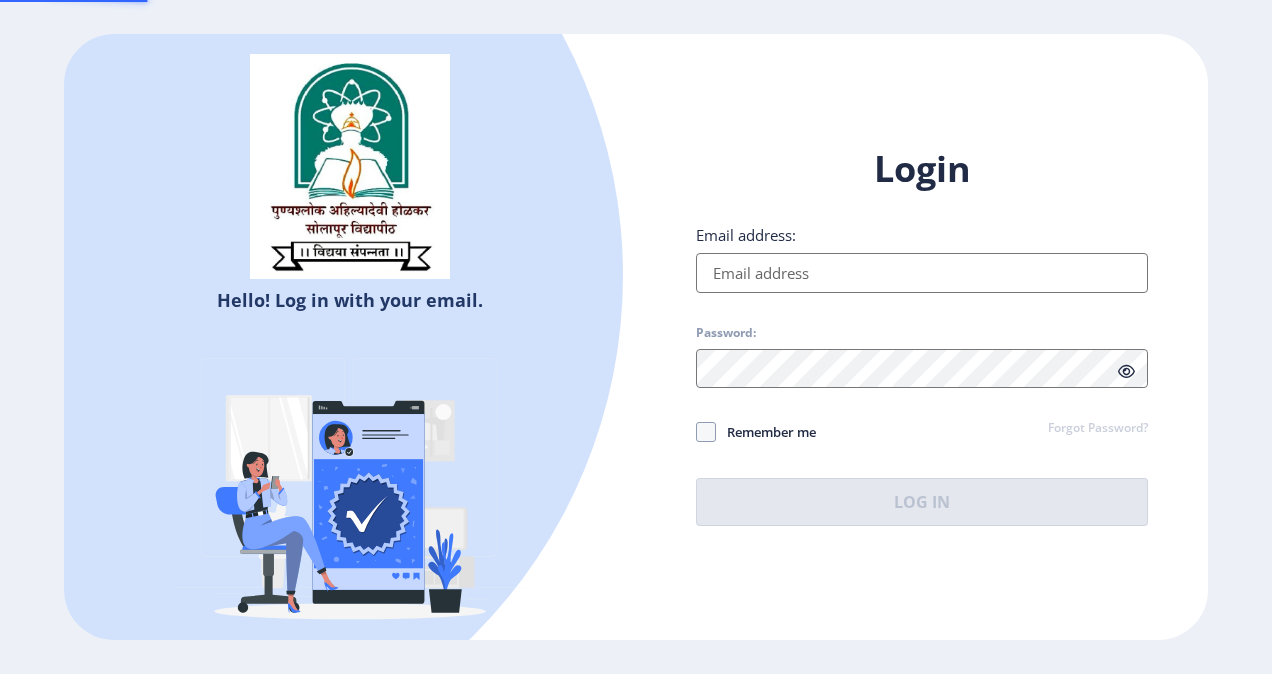 type on "[USERNAME]@[DOMAIN].com" 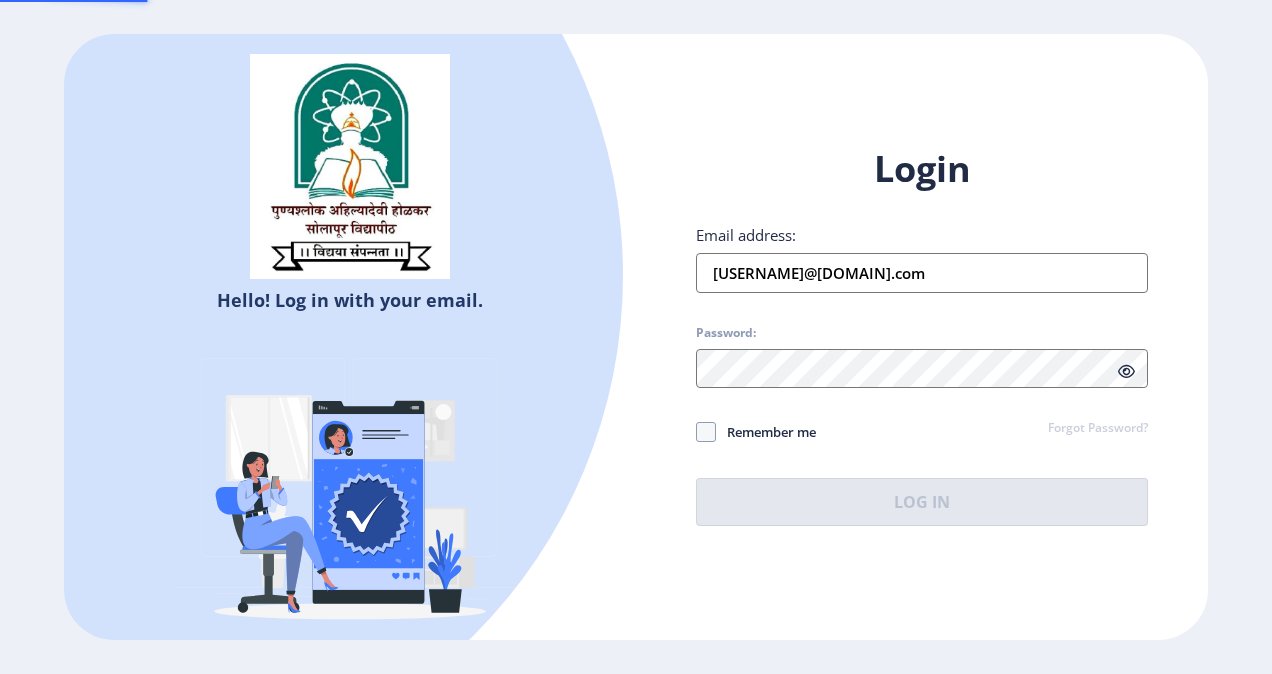 scroll, scrollTop: 0, scrollLeft: 0, axis: both 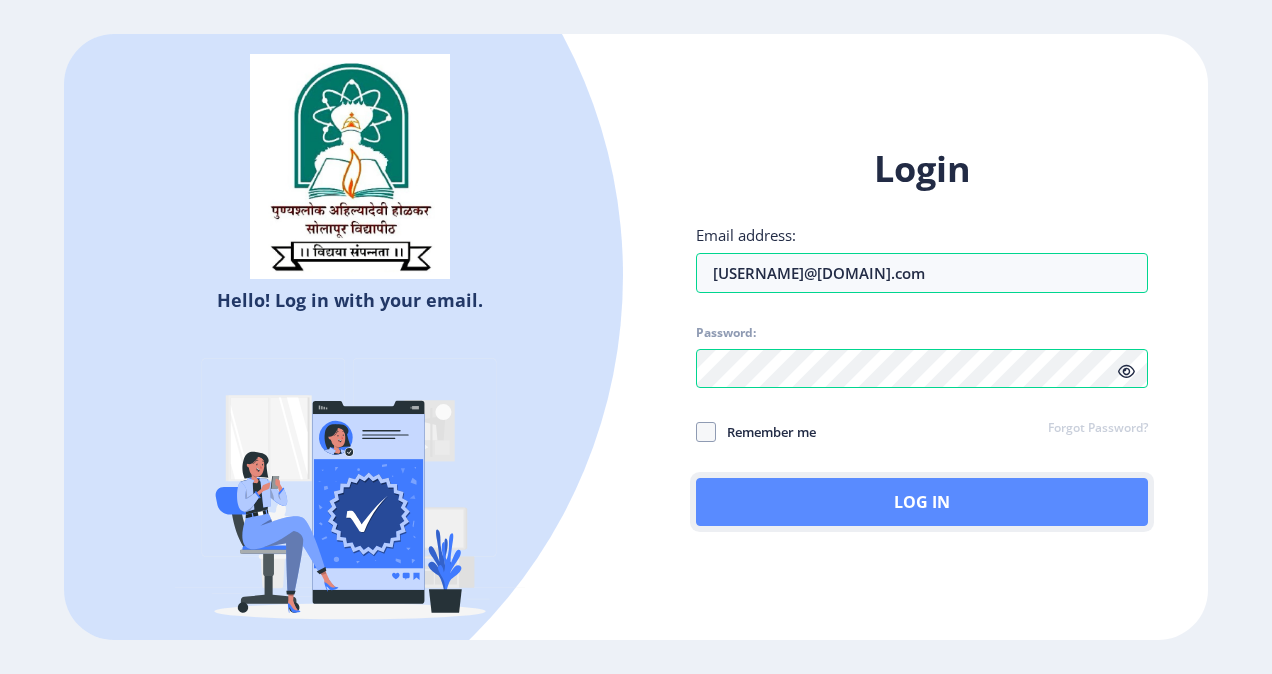 click on "Log In" at bounding box center [922, 502] 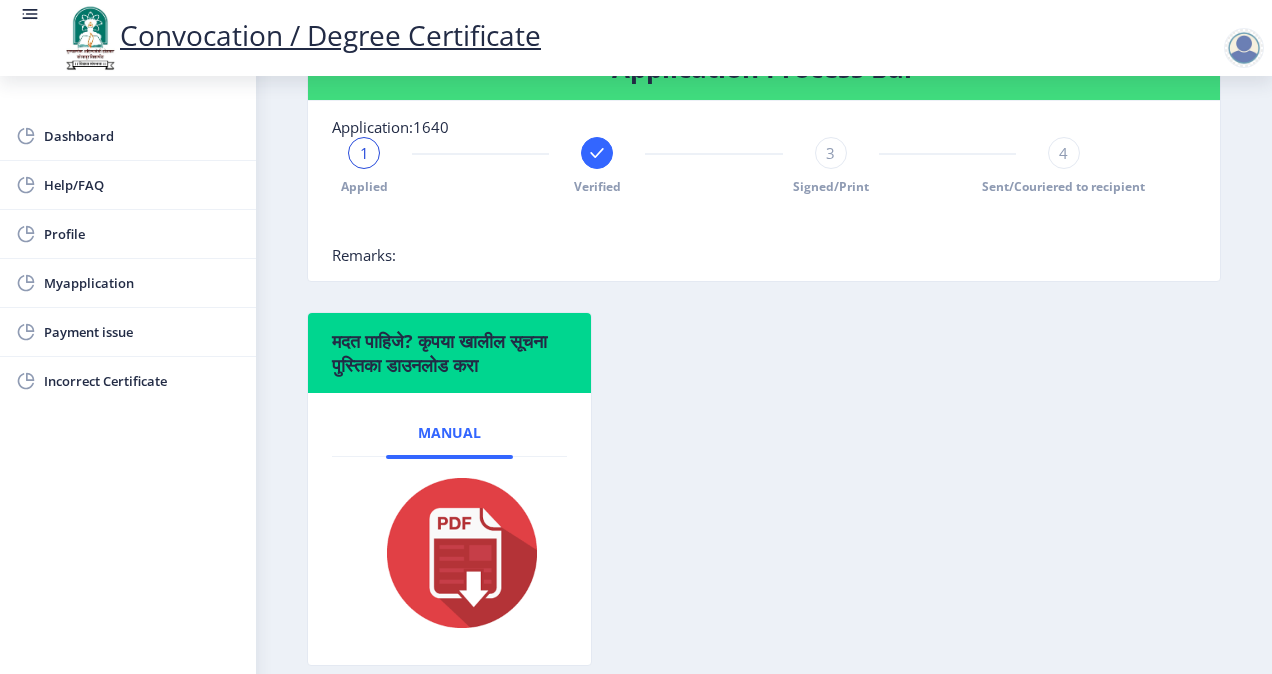scroll, scrollTop: 498, scrollLeft: 0, axis: vertical 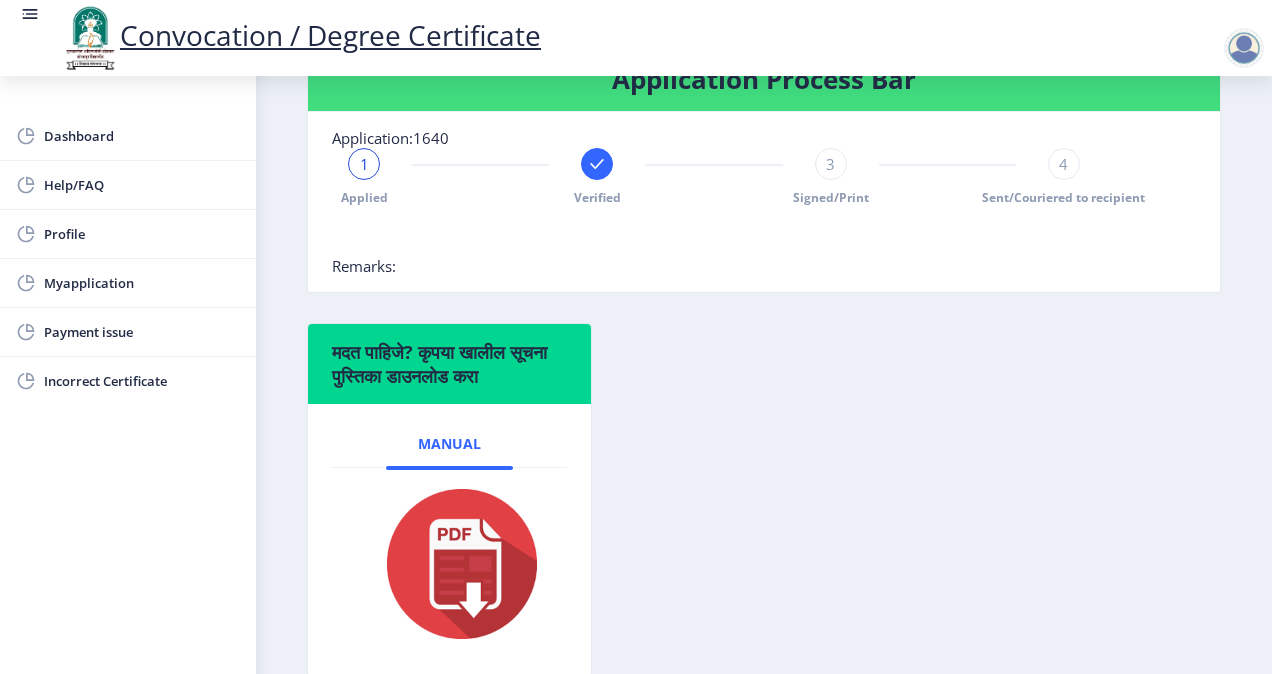 click at bounding box center (597, 164) 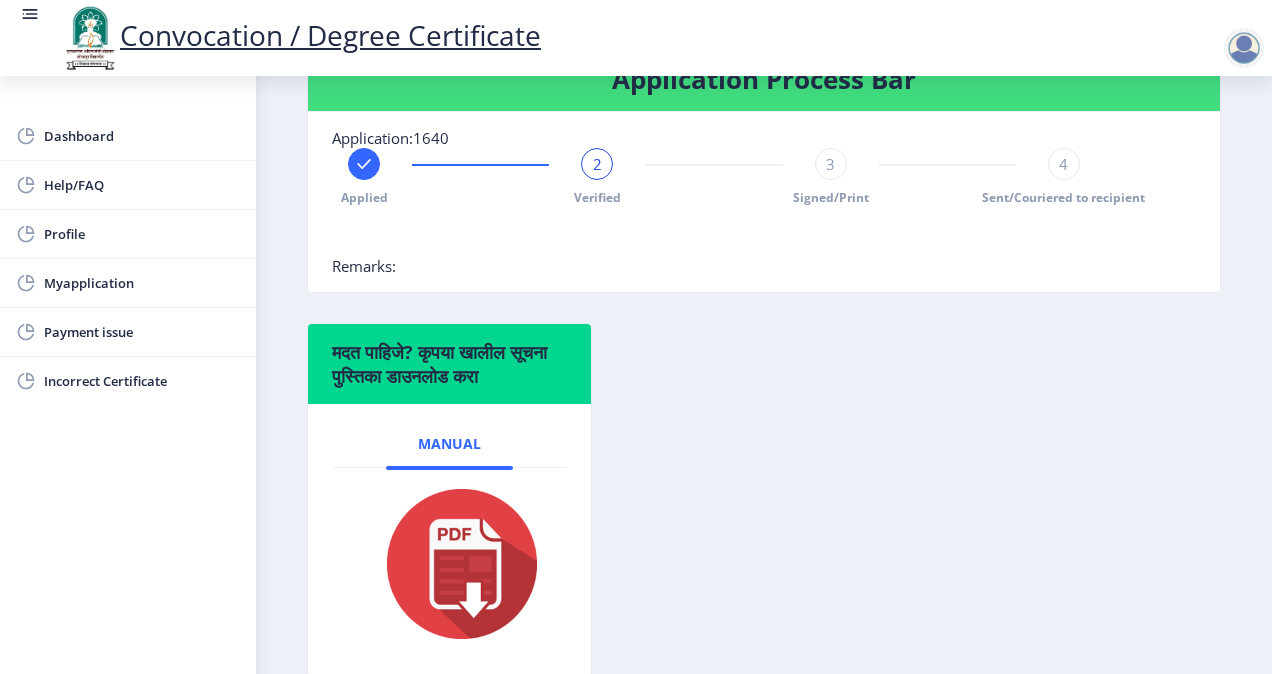 click on "2" at bounding box center (597, 164) 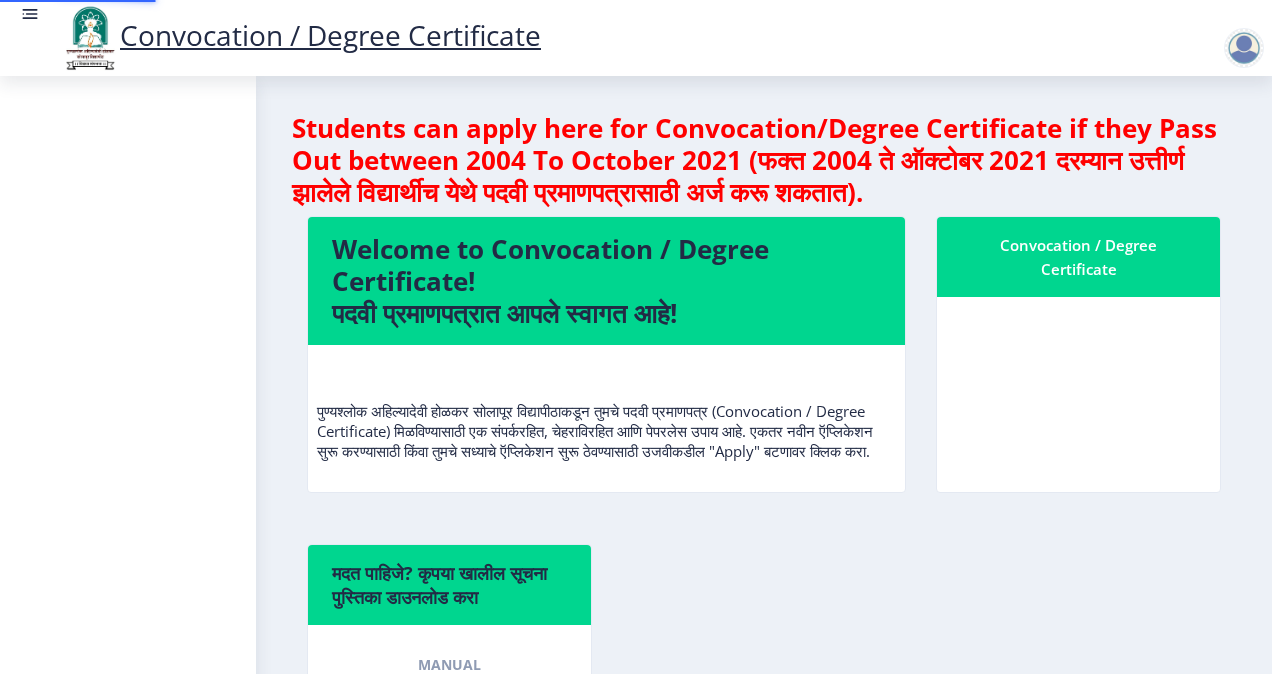 scroll, scrollTop: 0, scrollLeft: 0, axis: both 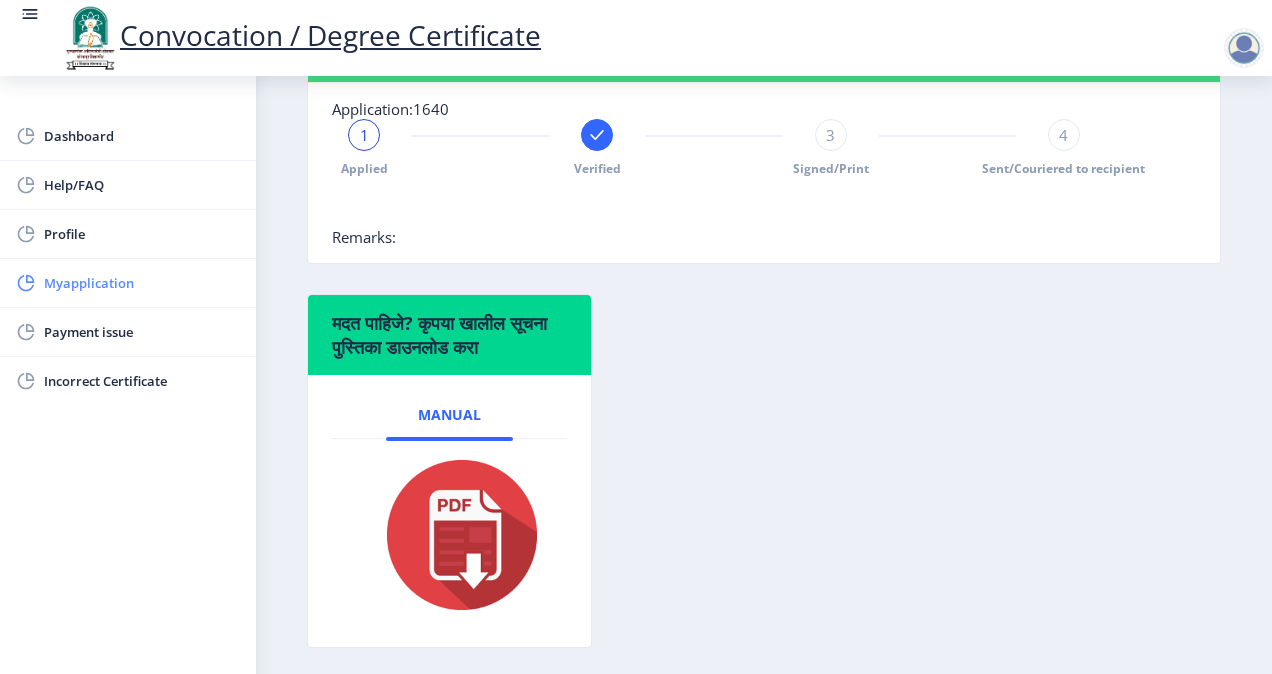 click on "Myapplication" at bounding box center (142, 283) 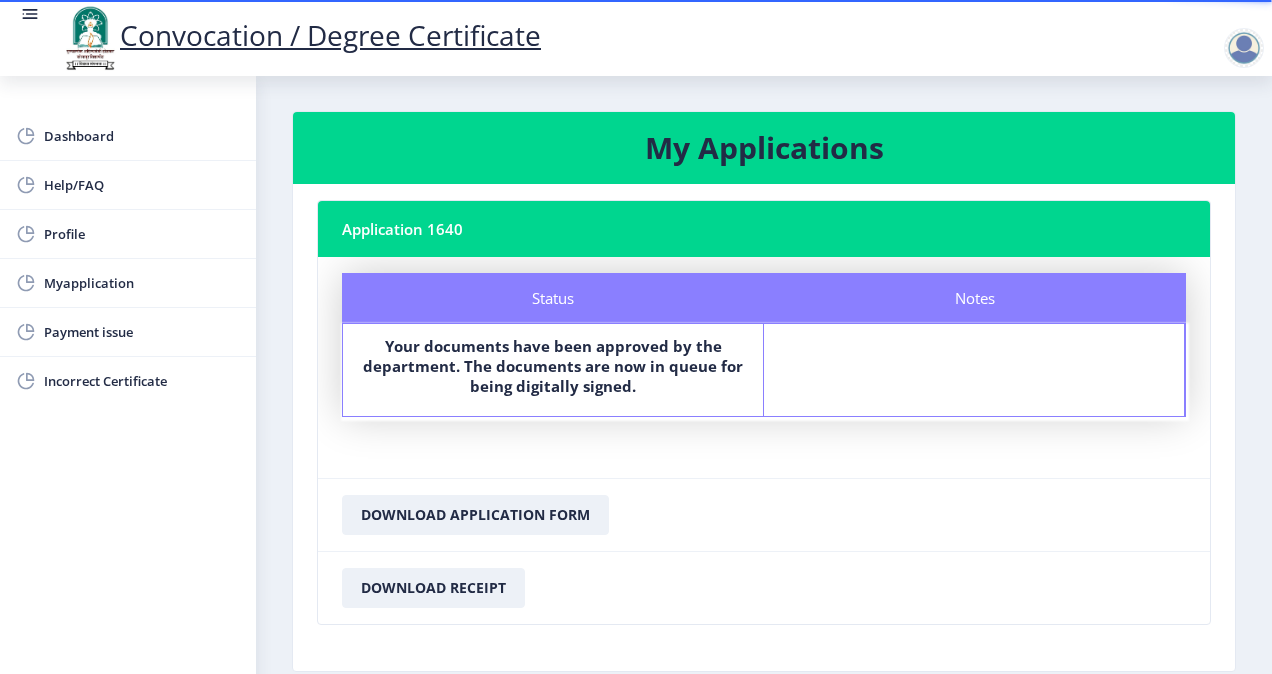 scroll, scrollTop: 0, scrollLeft: 0, axis: both 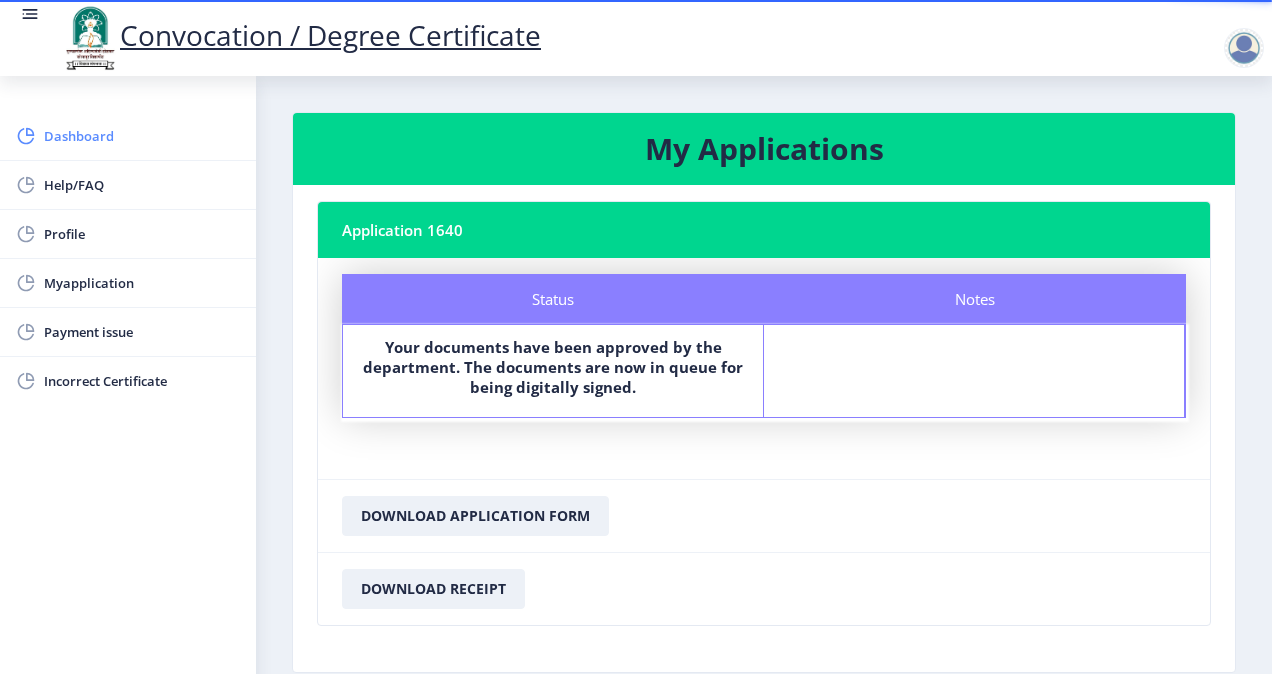 click on "Dashboard" at bounding box center [142, 136] 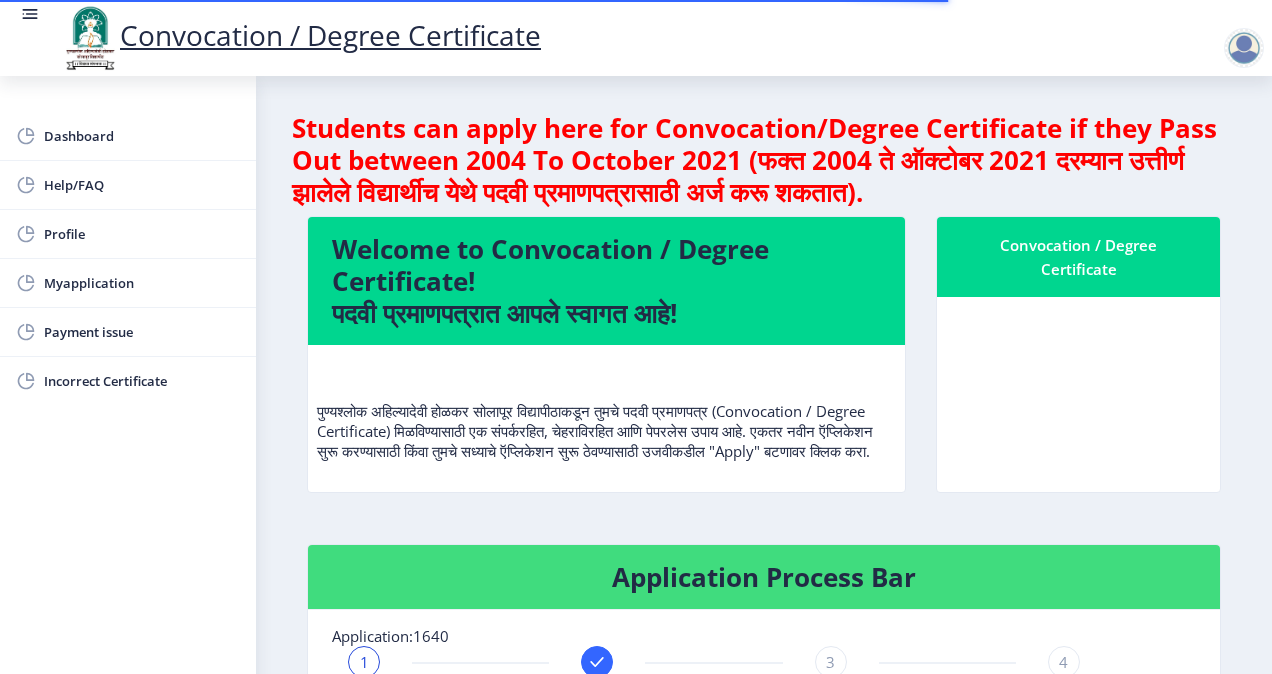 scroll, scrollTop: 2, scrollLeft: 0, axis: vertical 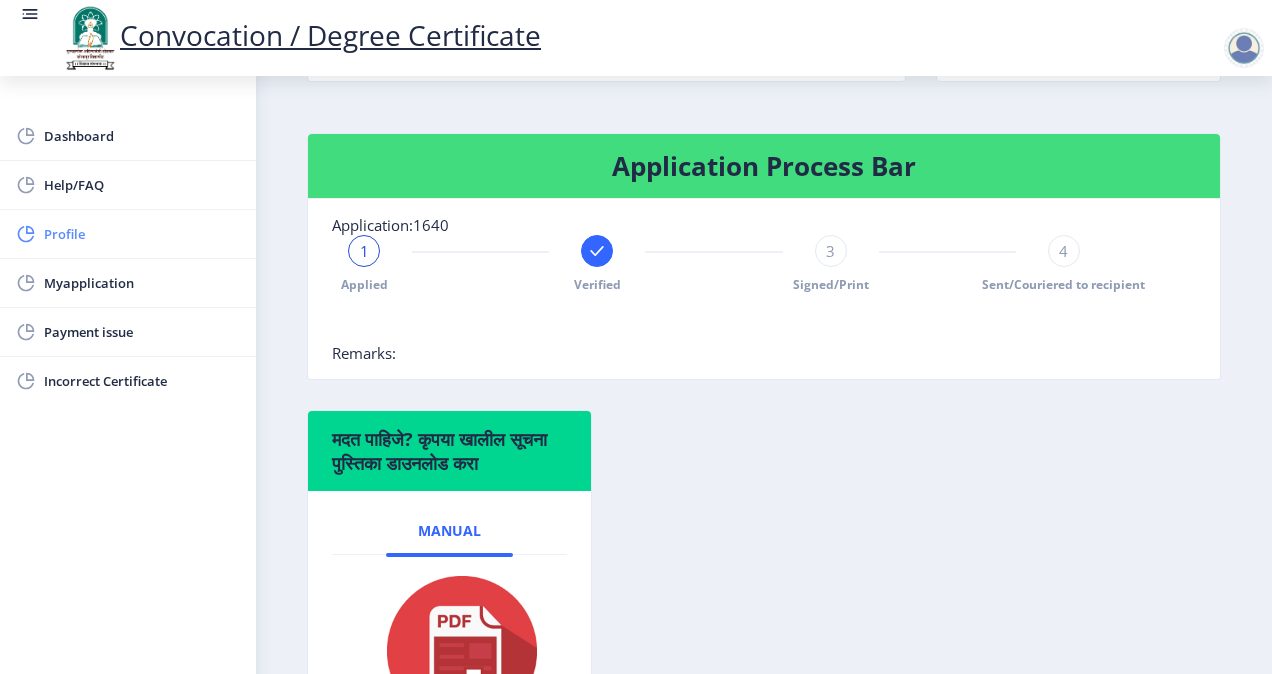 click on "Profile" at bounding box center (142, 234) 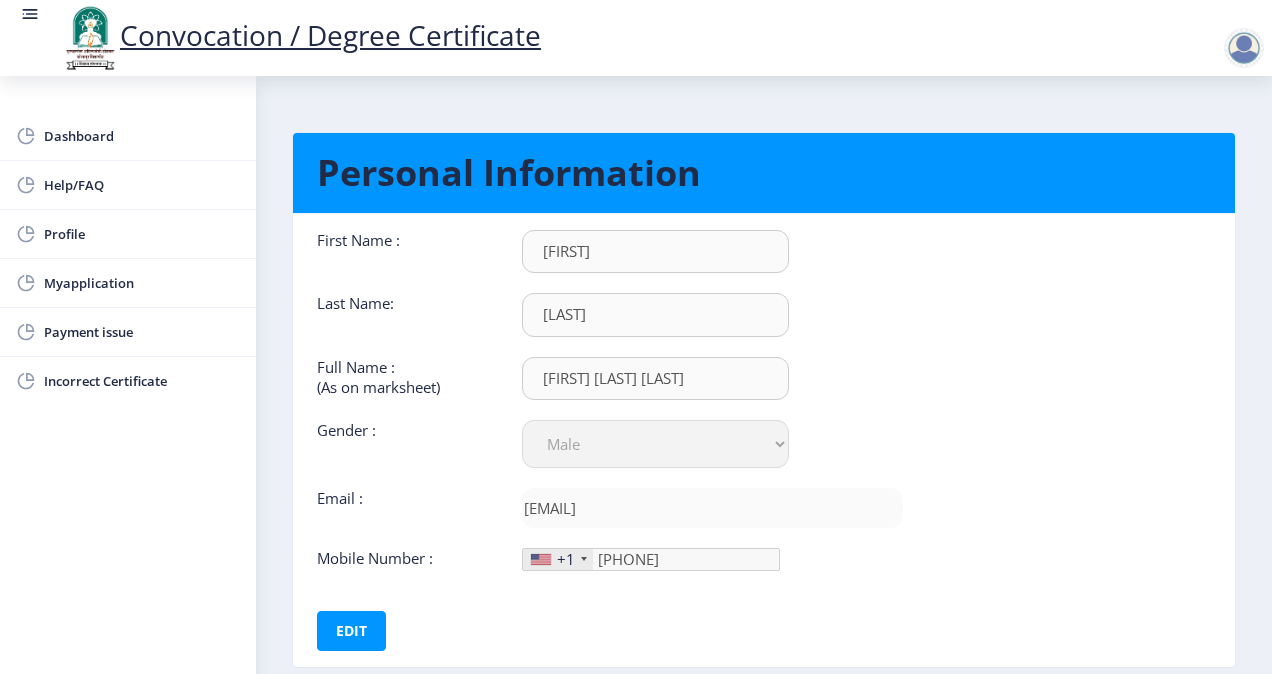 scroll, scrollTop: 112, scrollLeft: 0, axis: vertical 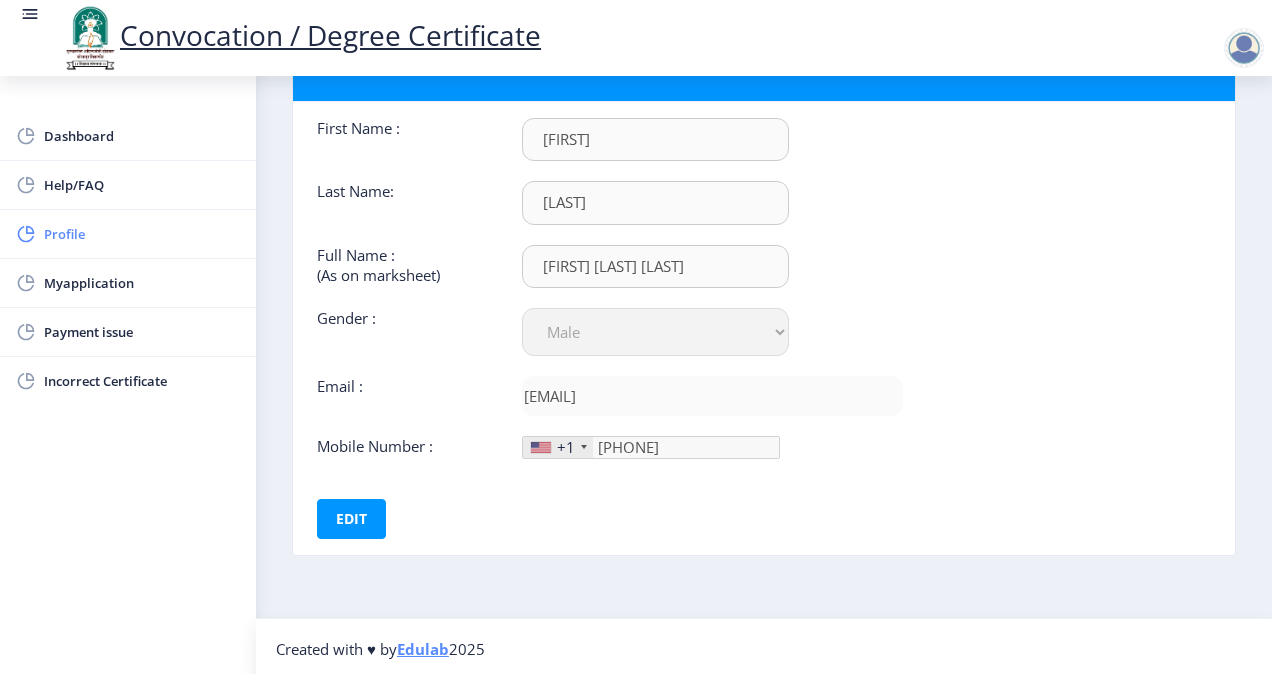 click on "Profile" at bounding box center [142, 234] 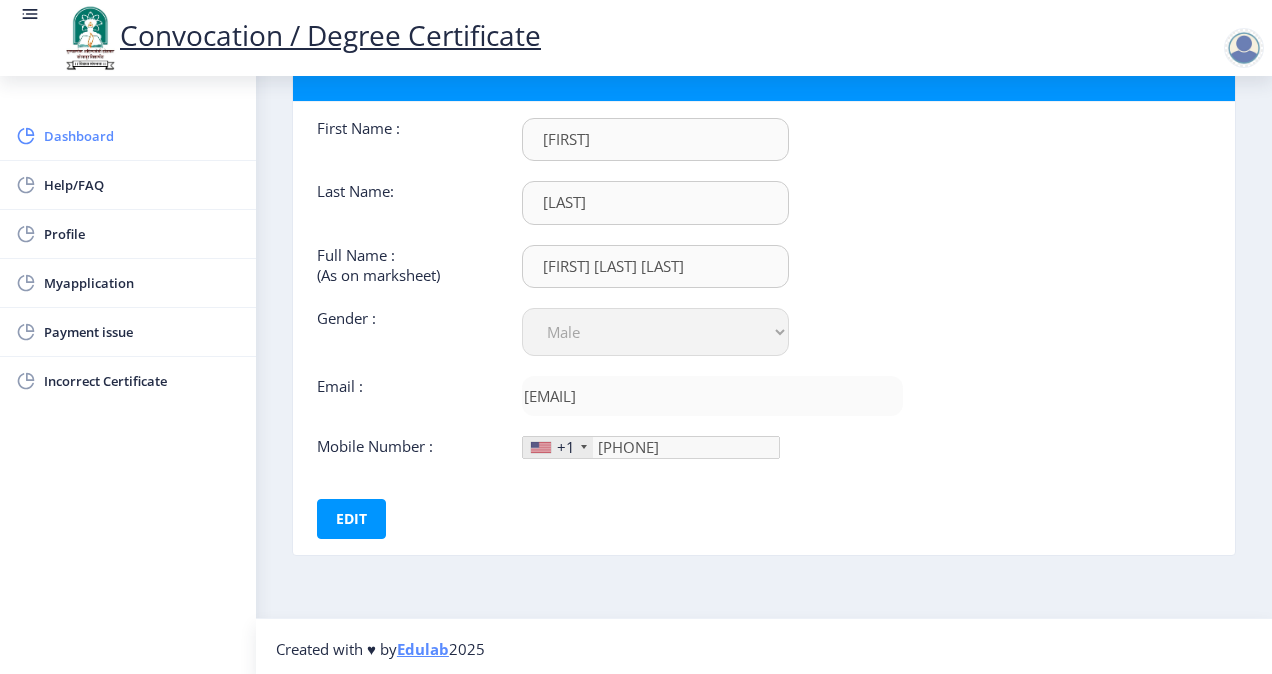 click on "Dashboard" at bounding box center (142, 136) 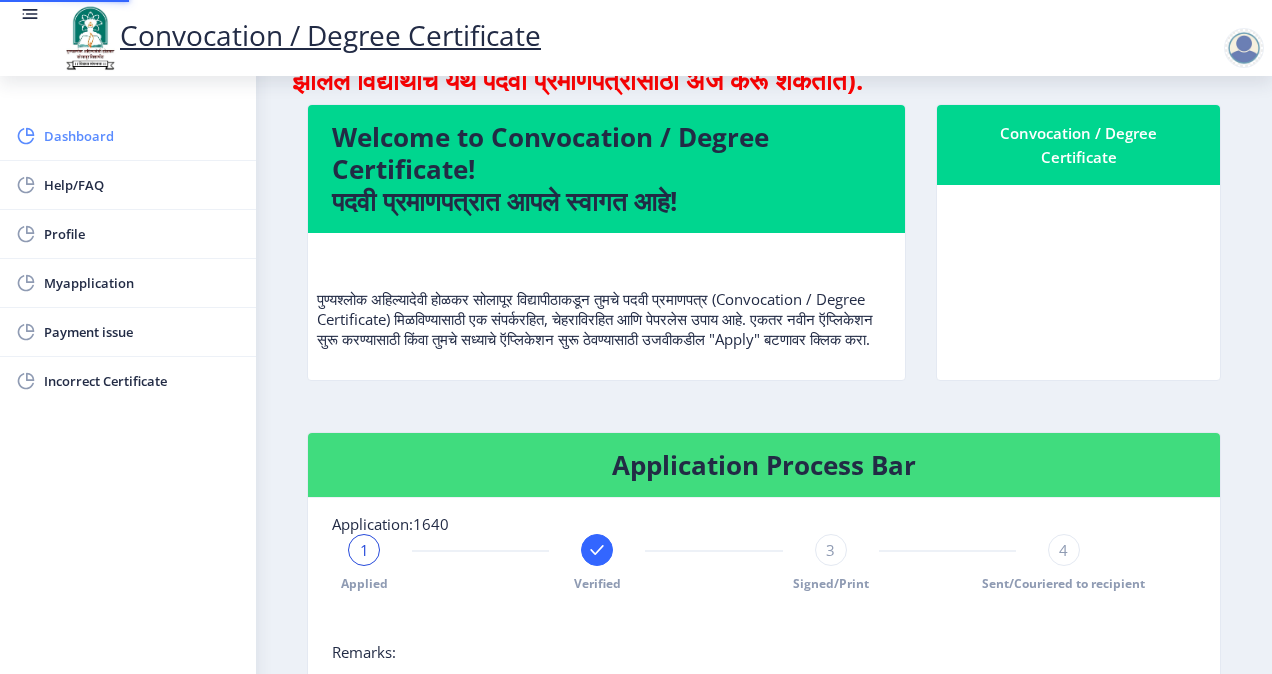 scroll, scrollTop: 0, scrollLeft: 0, axis: both 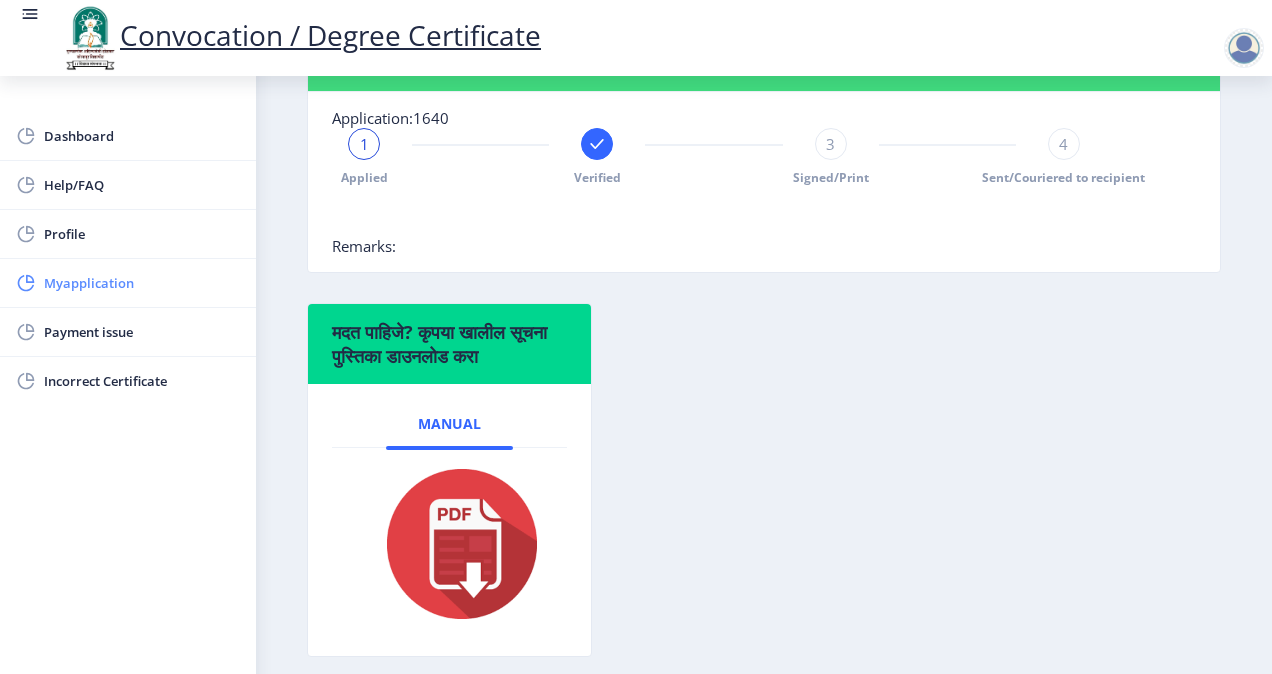 click on "Myapplication" at bounding box center [142, 283] 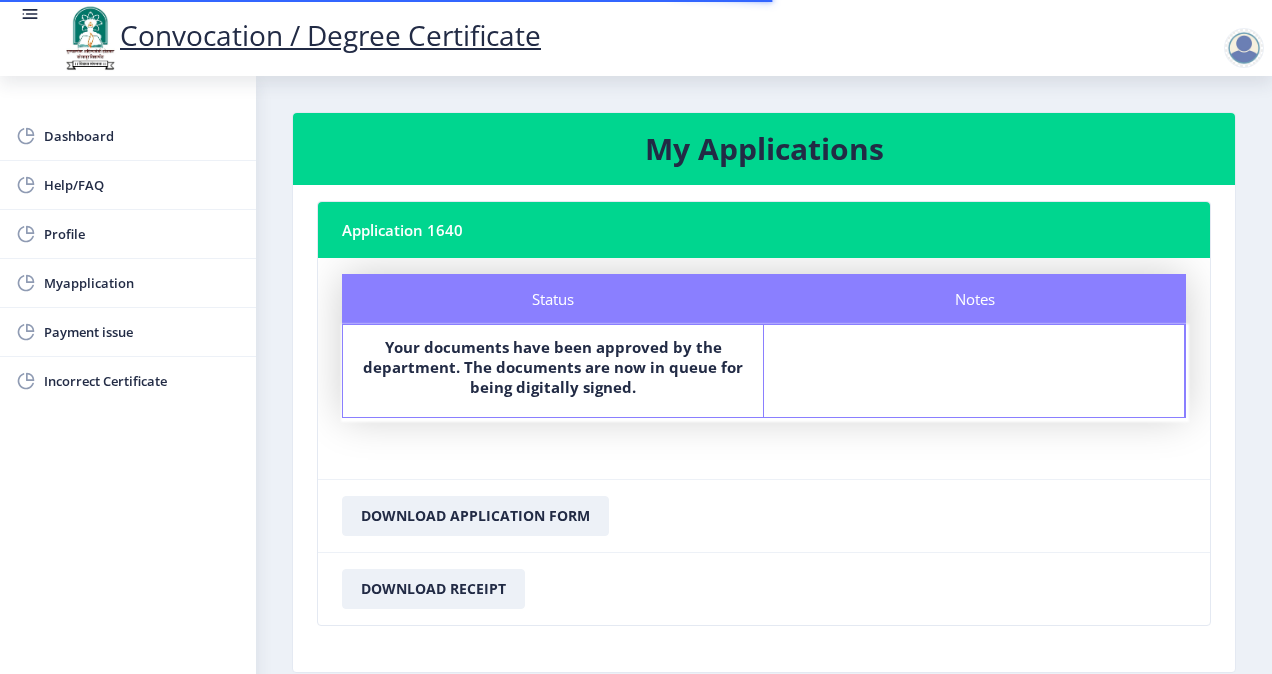 scroll, scrollTop: 98, scrollLeft: 0, axis: vertical 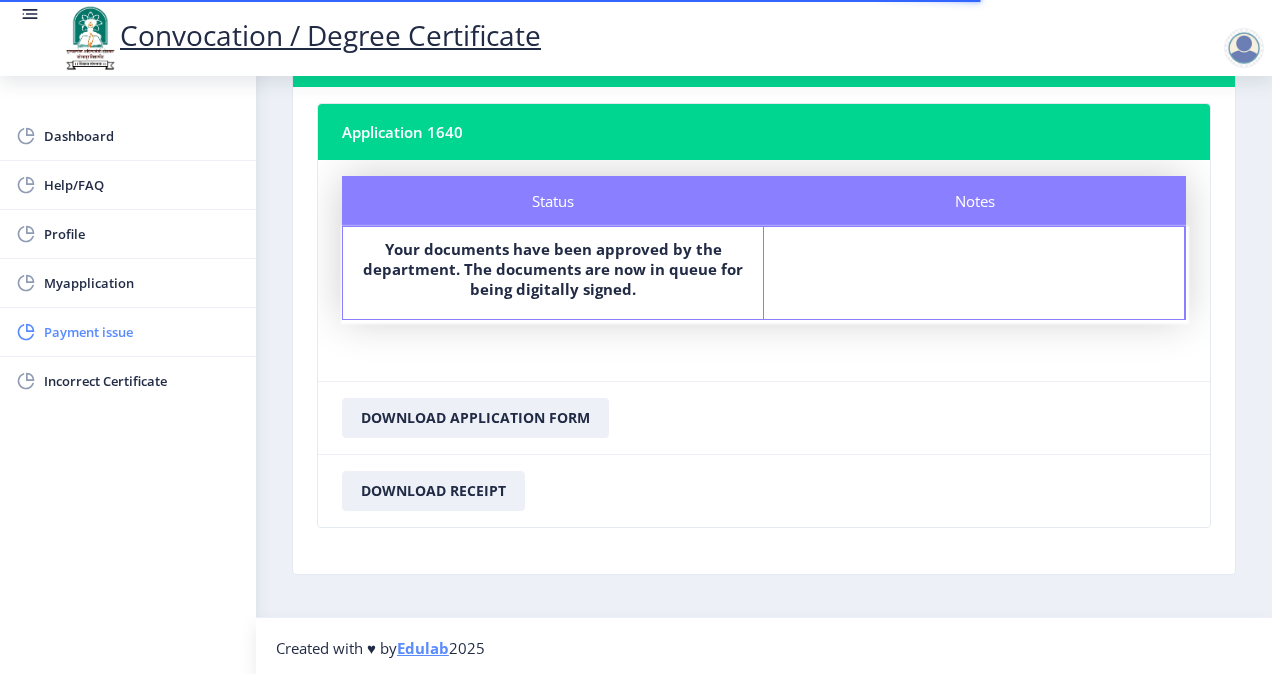 click on "Payment issue" at bounding box center [142, 332] 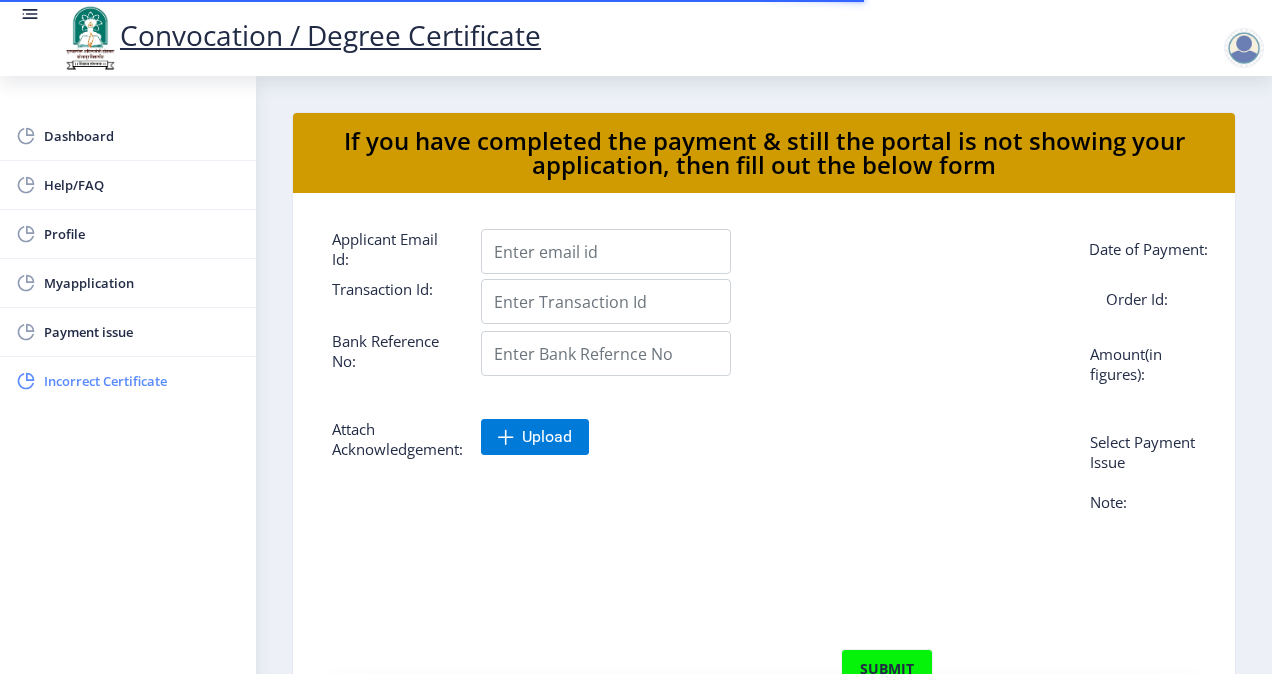 click on "Incorrect Certificate" at bounding box center (142, 381) 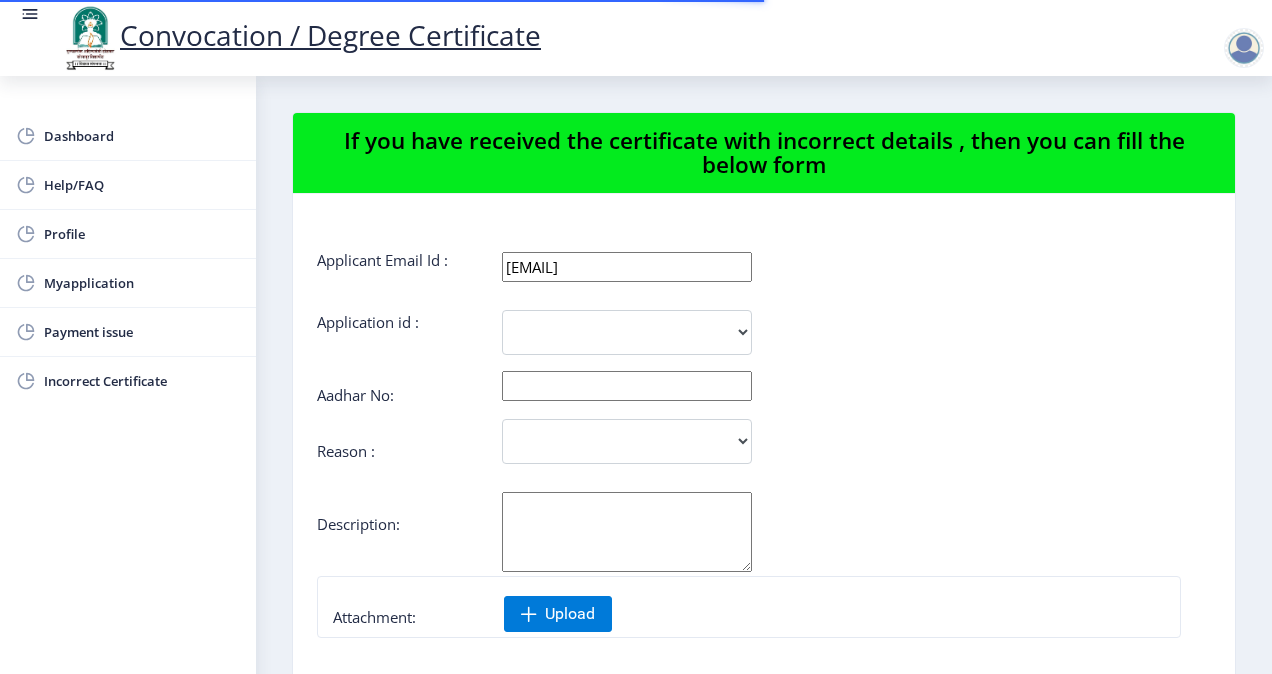 scroll, scrollTop: 255, scrollLeft: 0, axis: vertical 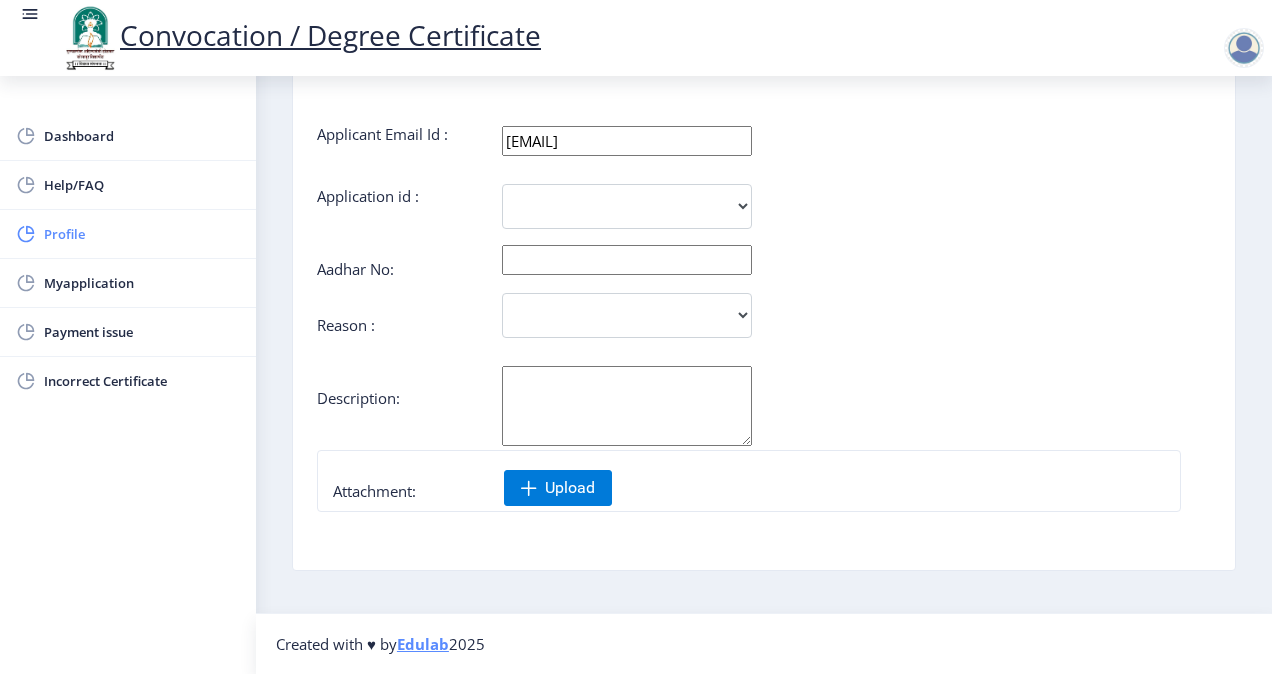click on "Profile" at bounding box center (142, 234) 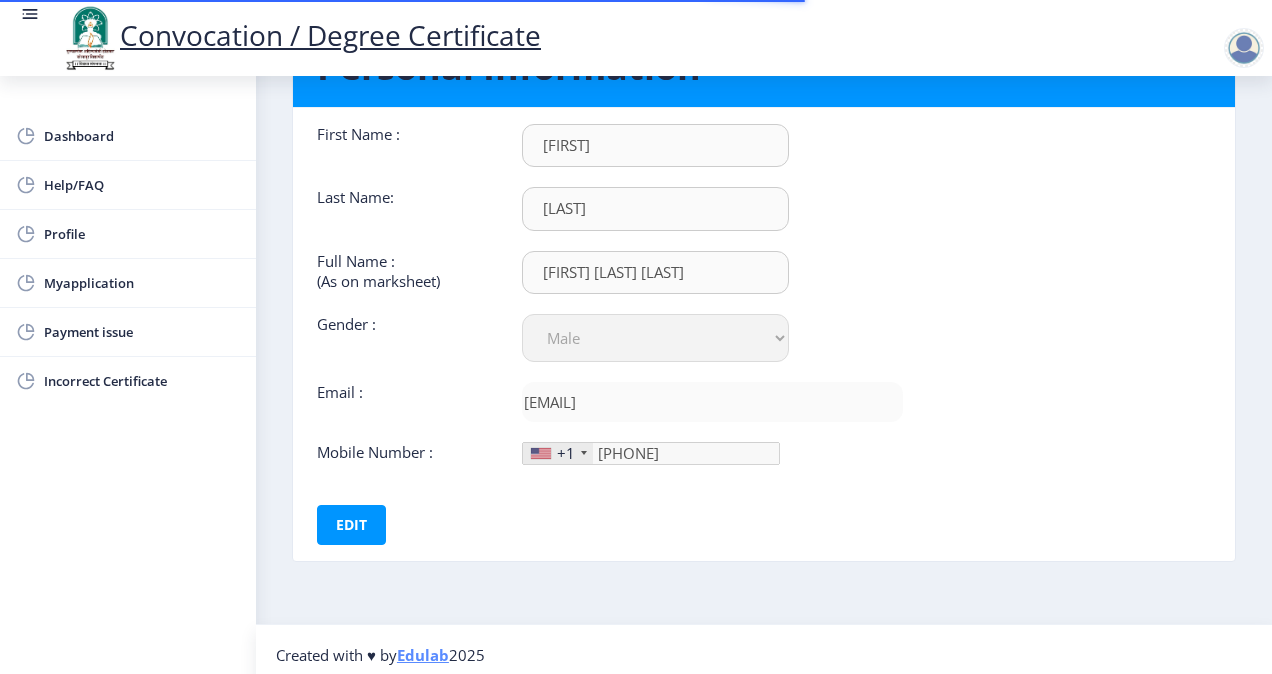 scroll, scrollTop: 112, scrollLeft: 0, axis: vertical 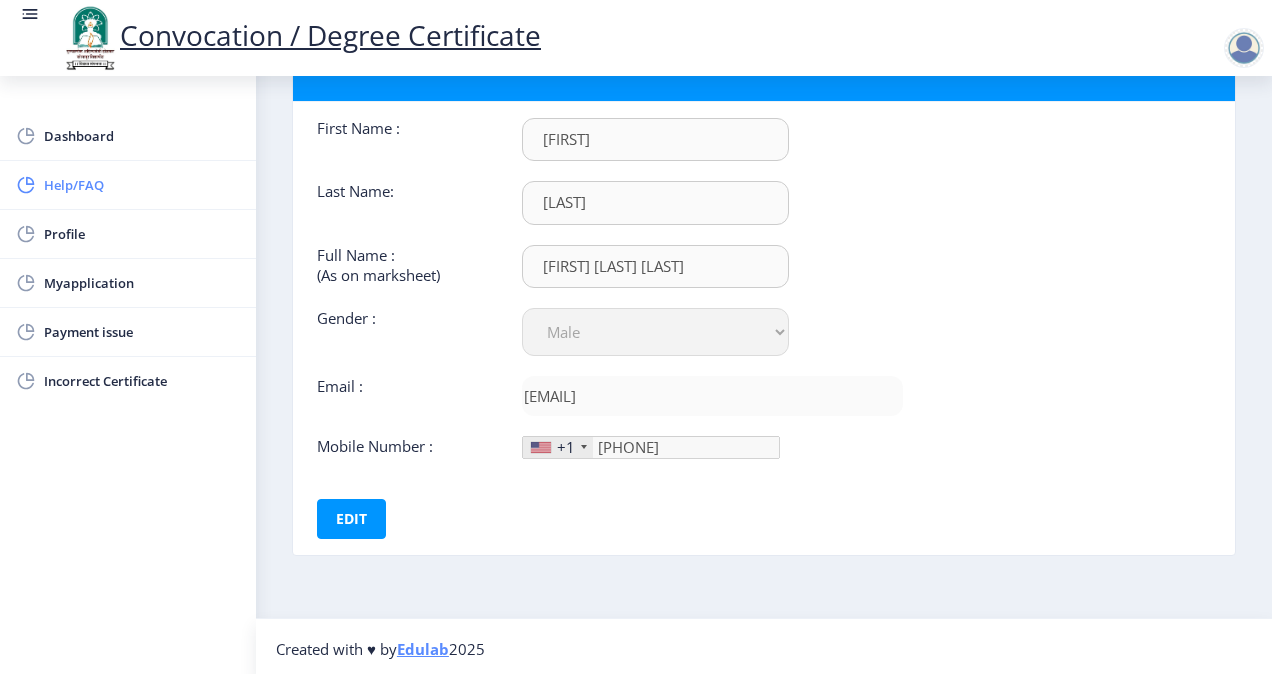 click on "Help/FAQ" at bounding box center (128, 185) 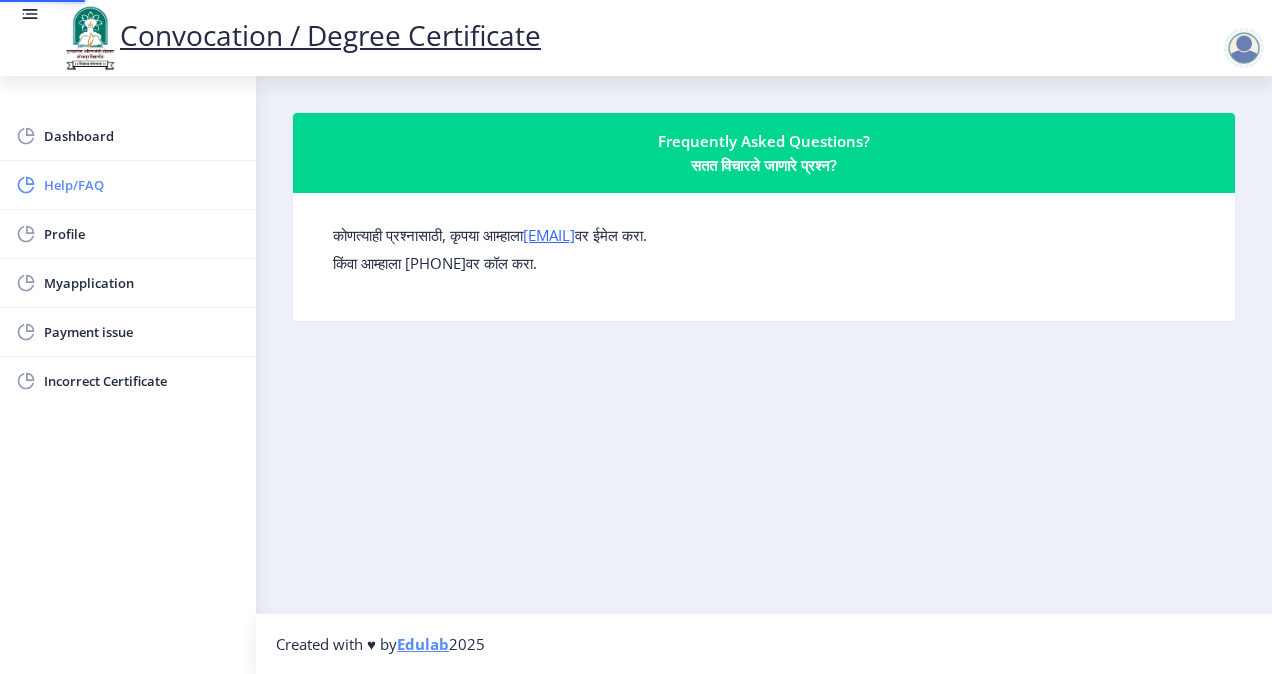 scroll, scrollTop: 0, scrollLeft: 0, axis: both 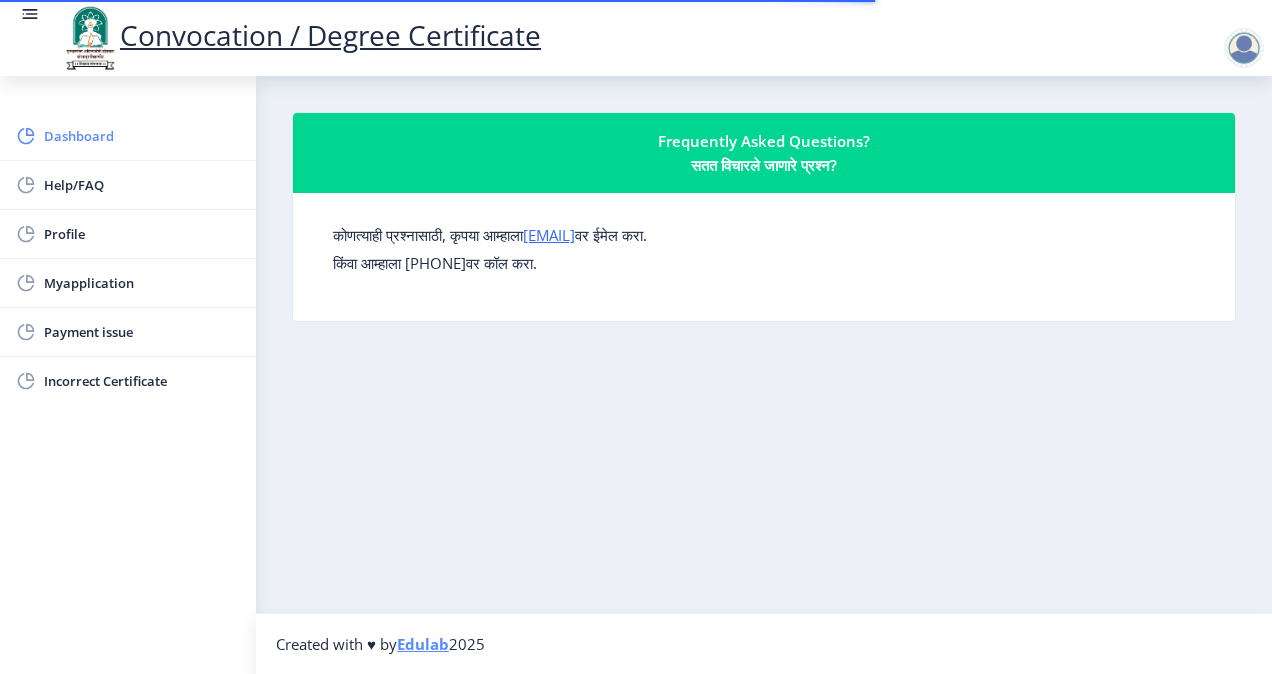 click on "Dashboard" at bounding box center (142, 136) 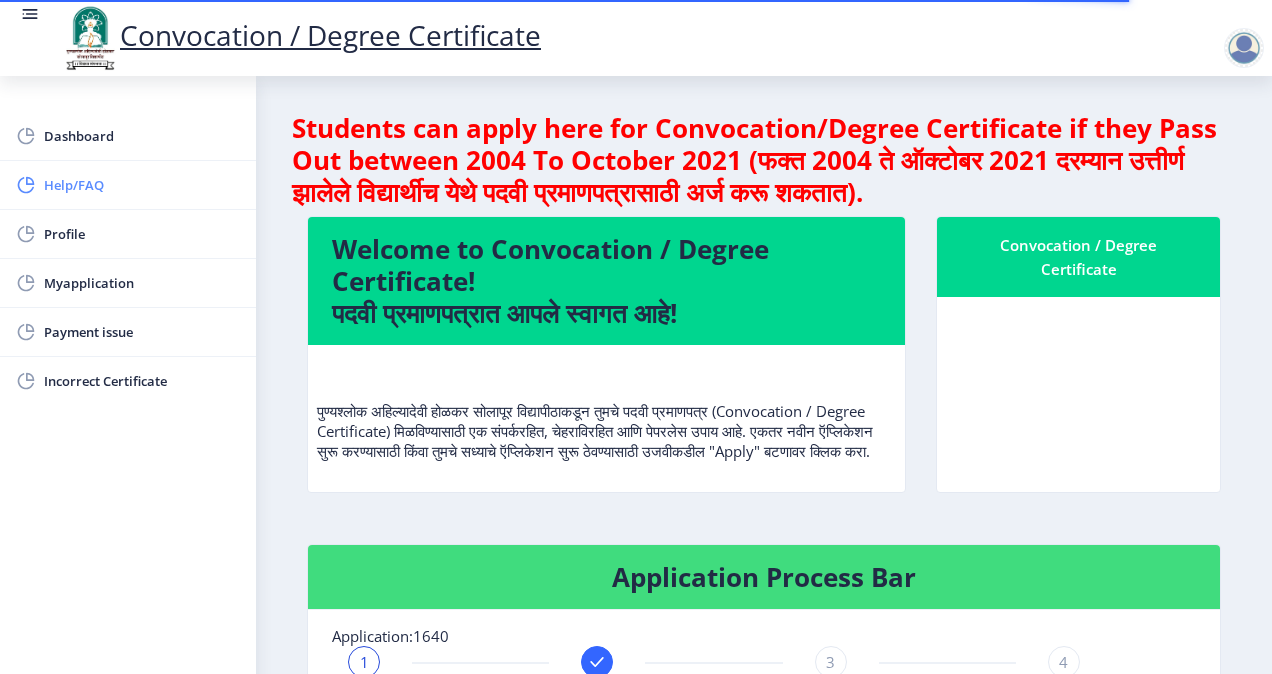 click on "Help/FAQ" at bounding box center [142, 185] 